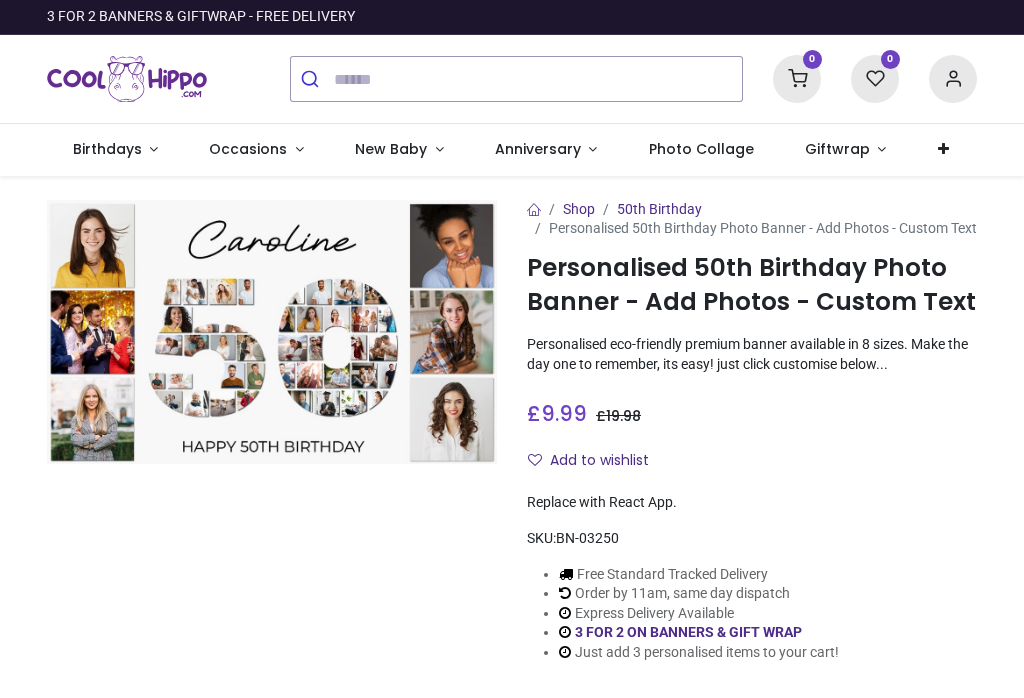 scroll, scrollTop: 0, scrollLeft: 0, axis: both 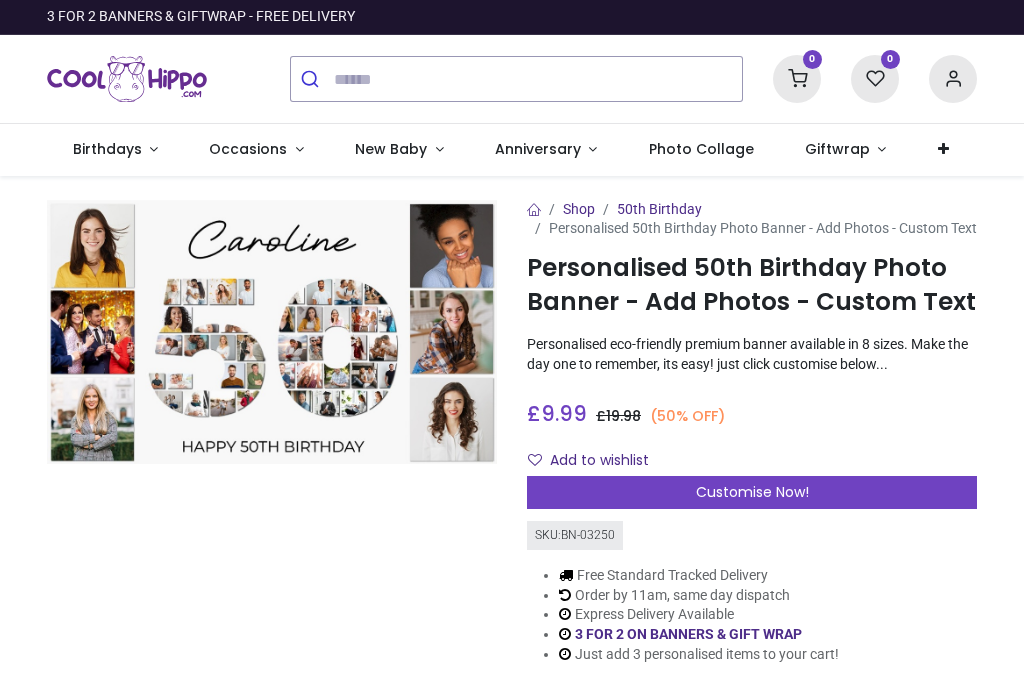 click on "Customise Now!" at bounding box center (752, 493) 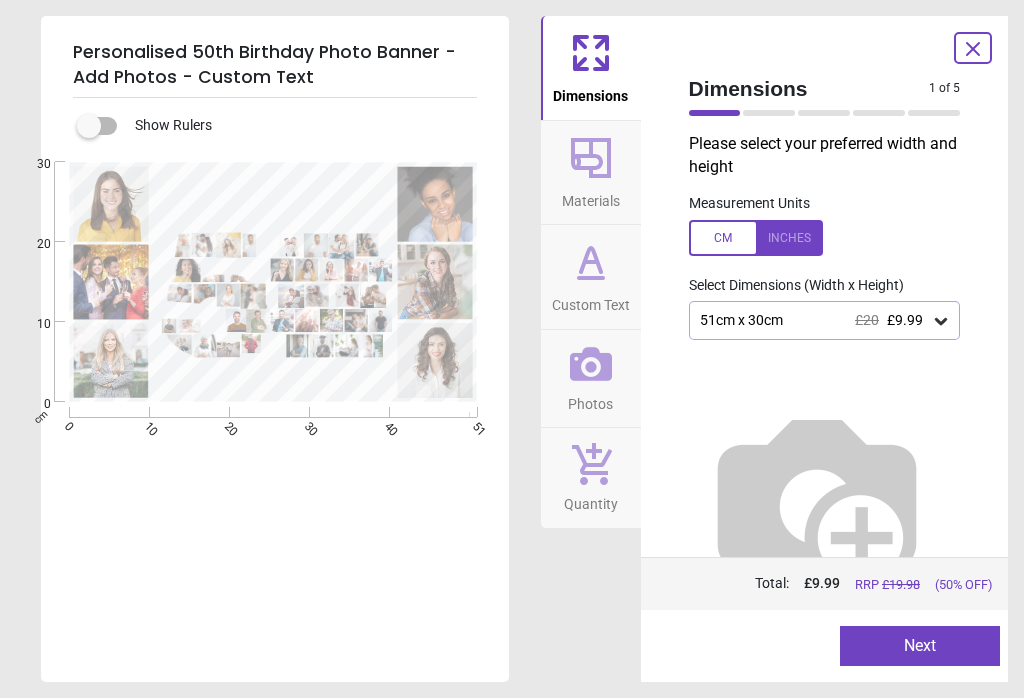 click on "51cm  x  30cm       £20 £9.99" at bounding box center (825, 320) 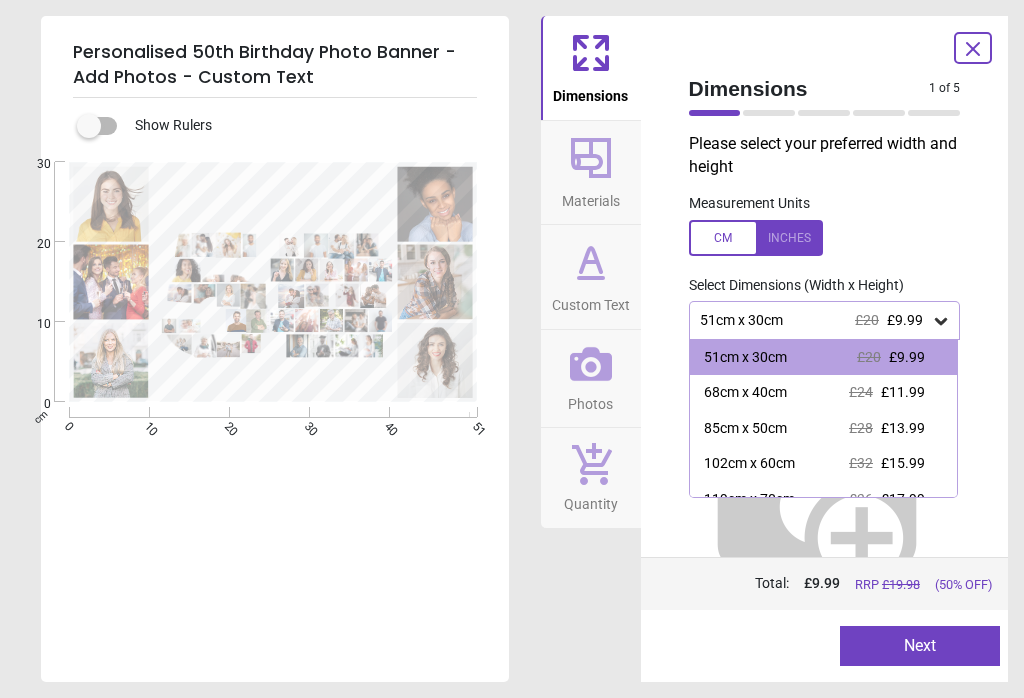 click on "102cm  x  60cm" at bounding box center (749, 464) 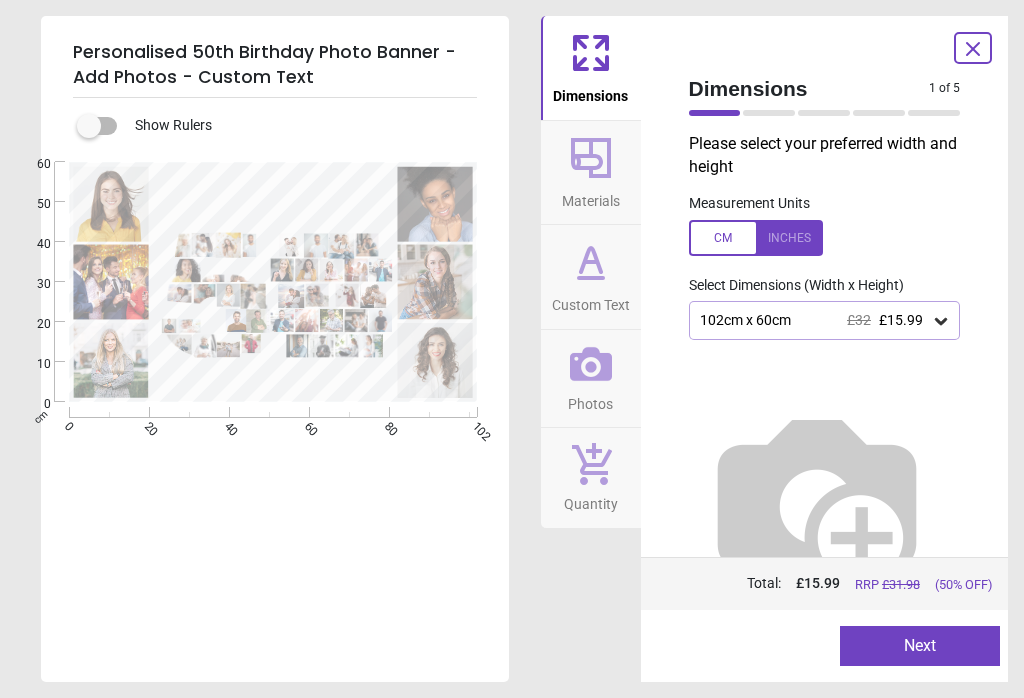 click on "Next" at bounding box center (920, 646) 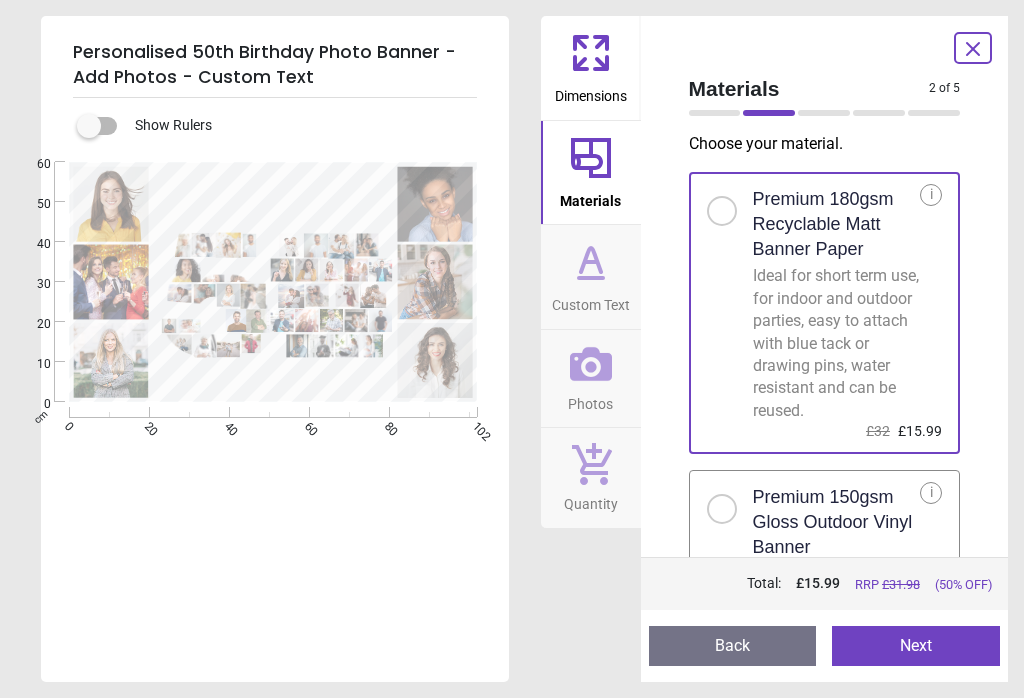 click on "Next" at bounding box center [916, 646] 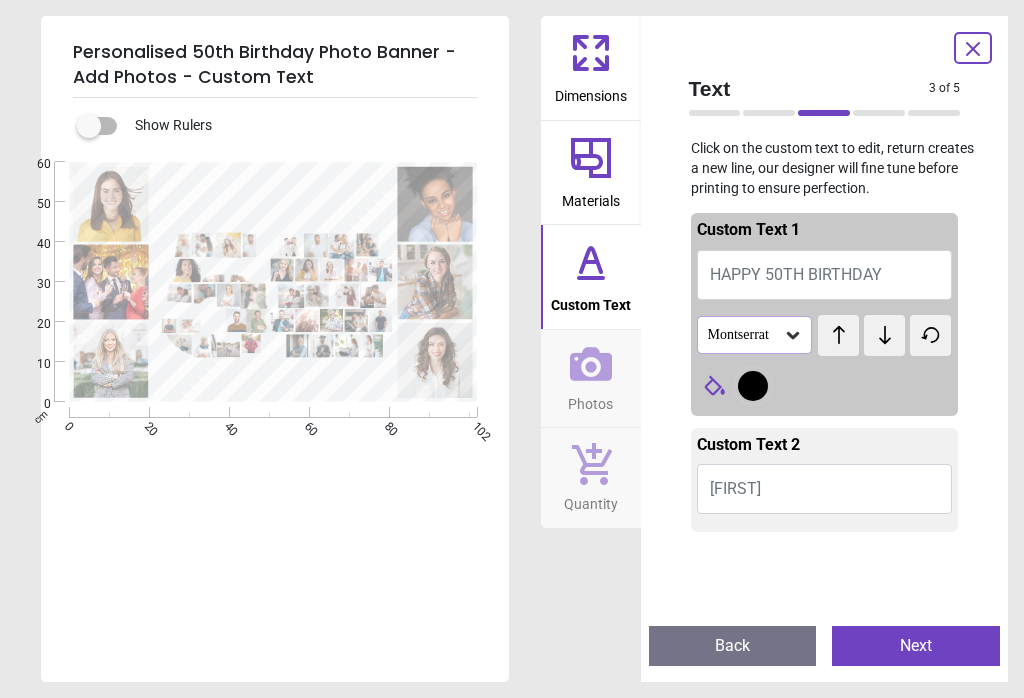 click on "Next" at bounding box center (916, 646) 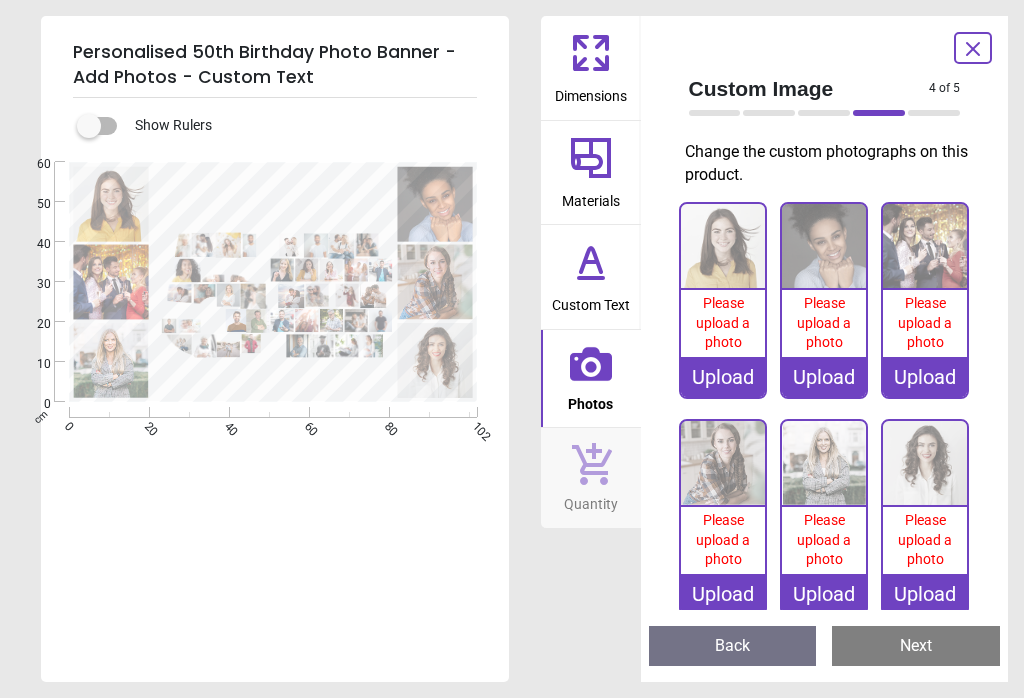 click on "Back" at bounding box center [733, 646] 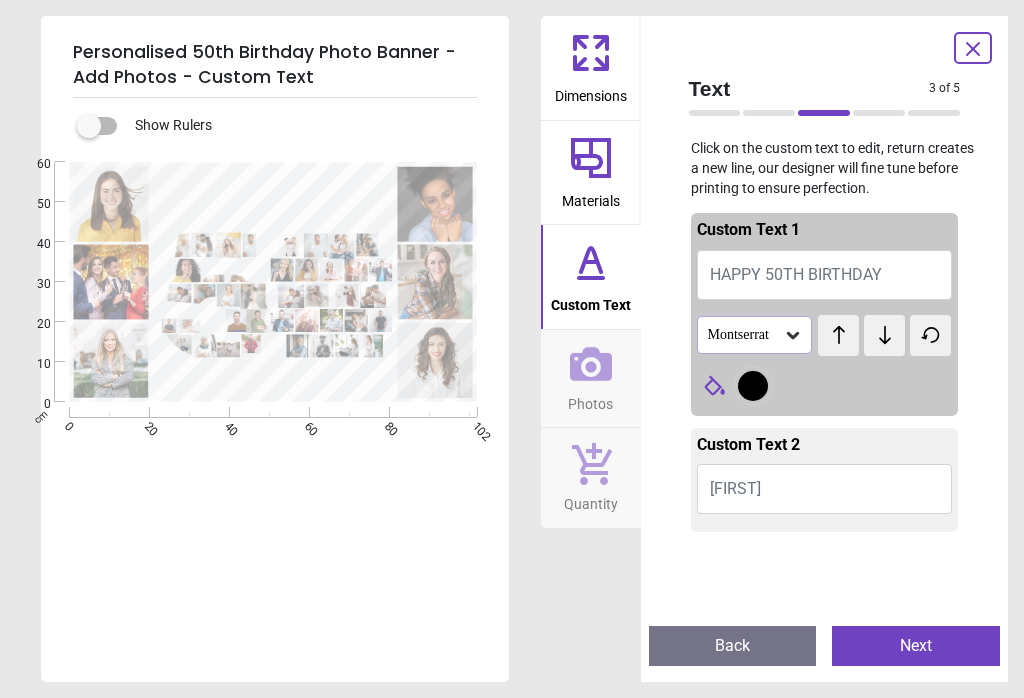 click on "Caroline" at bounding box center [735, 488] 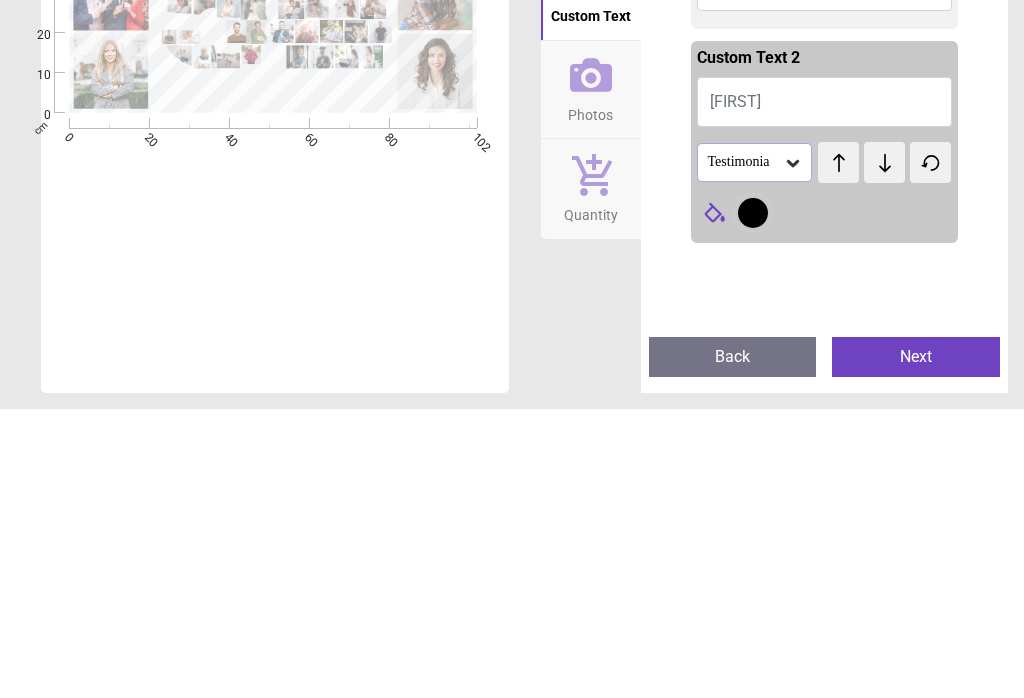 click on "Caroline" at bounding box center [825, 391] 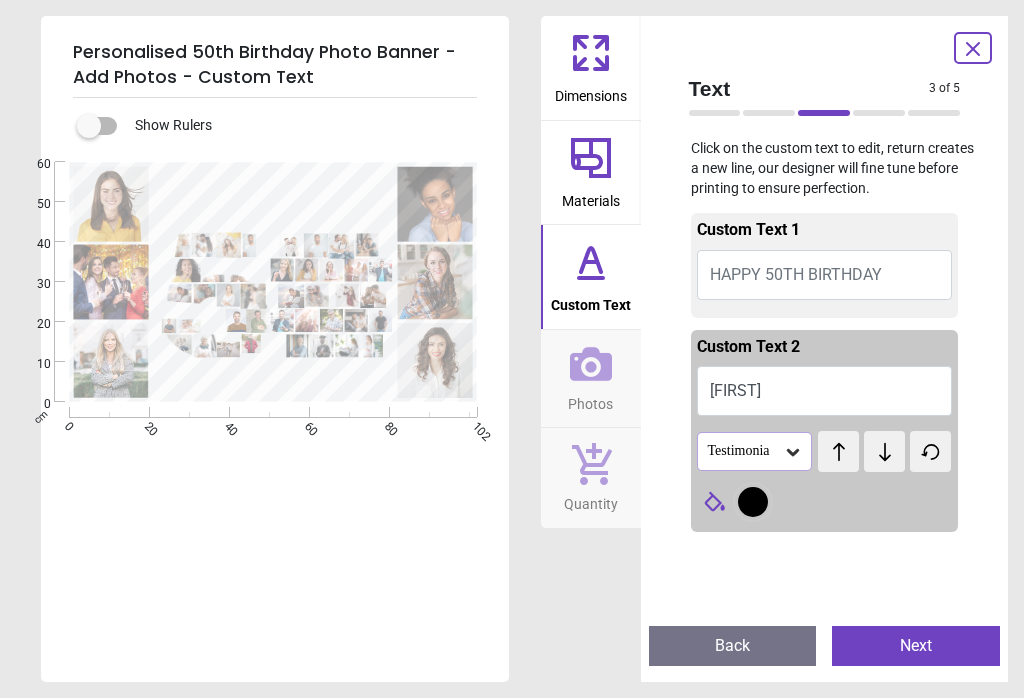type on "*****" 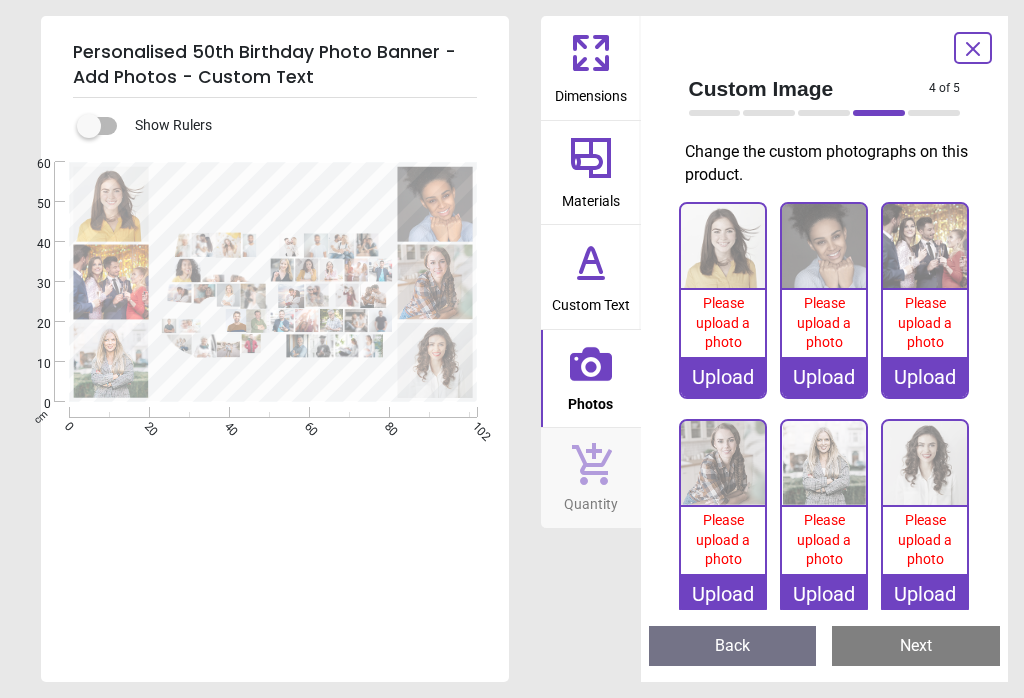click on "Upload" at bounding box center [723, 377] 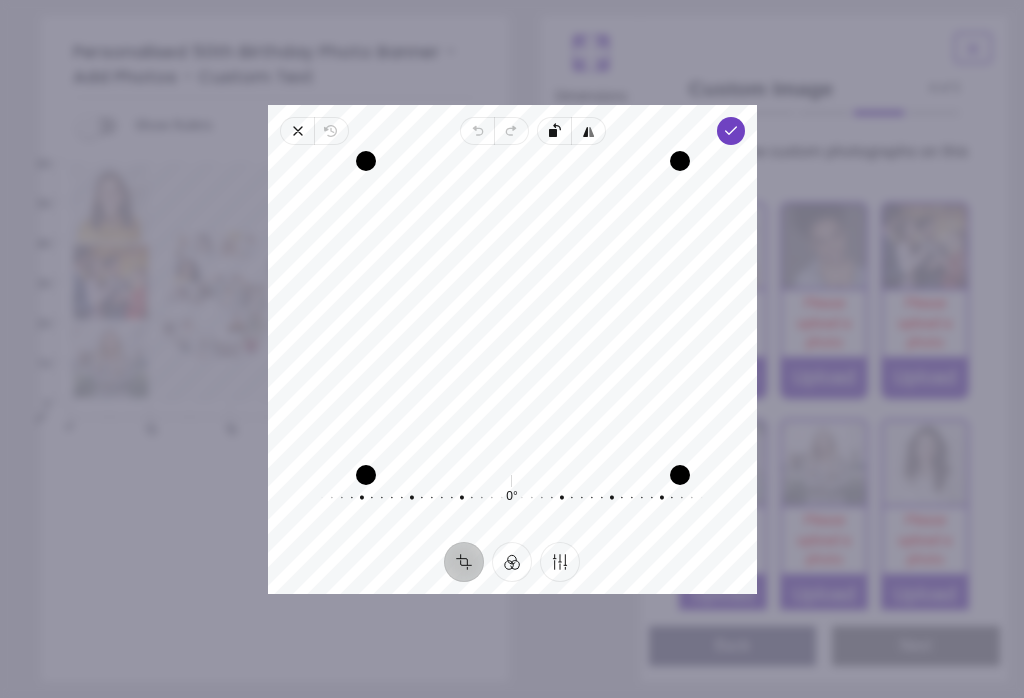 click 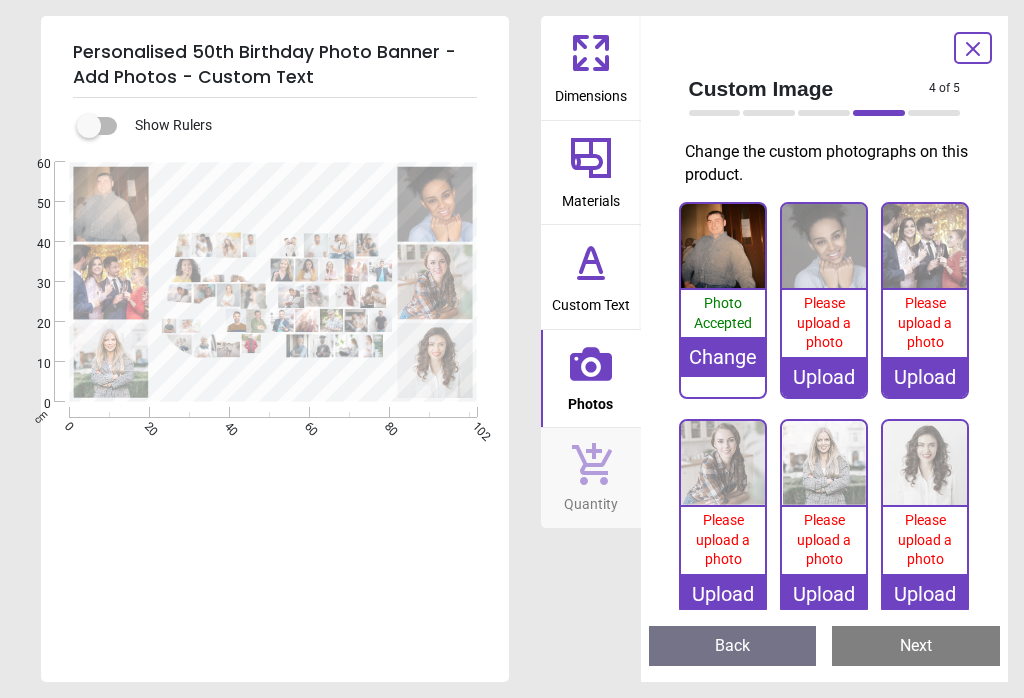 click on "Upload" at bounding box center [824, 377] 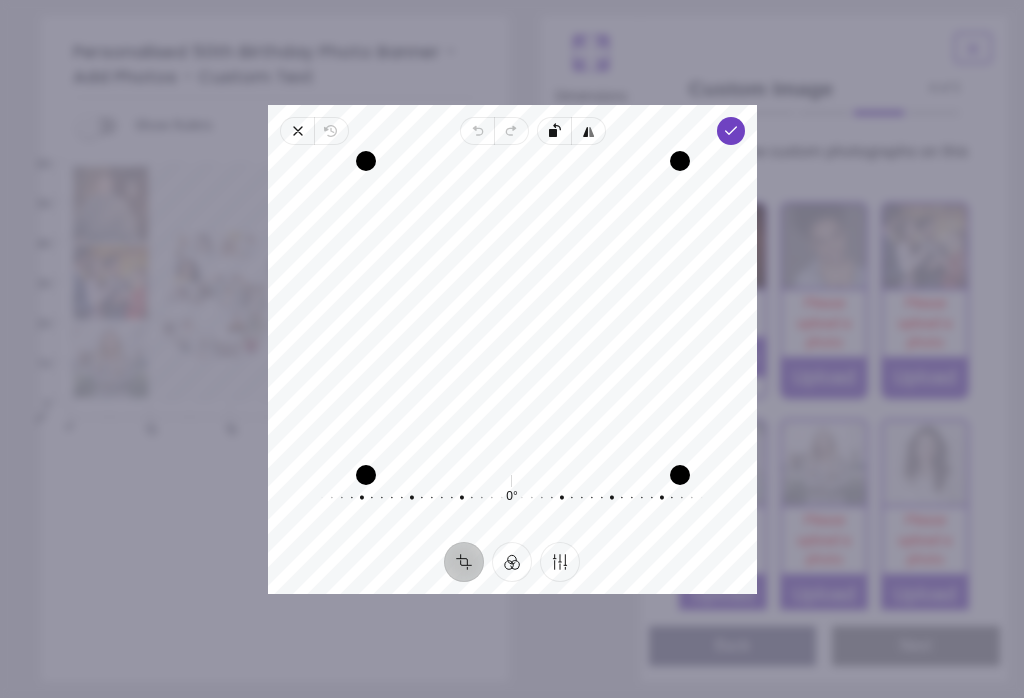 click 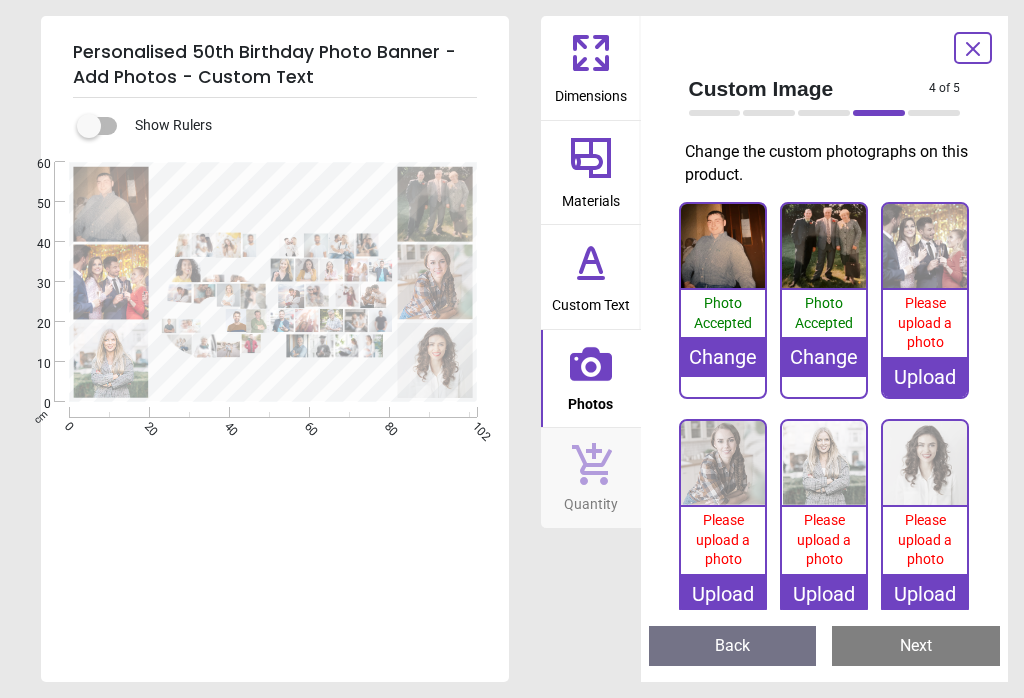 click on "Upload" at bounding box center [925, 377] 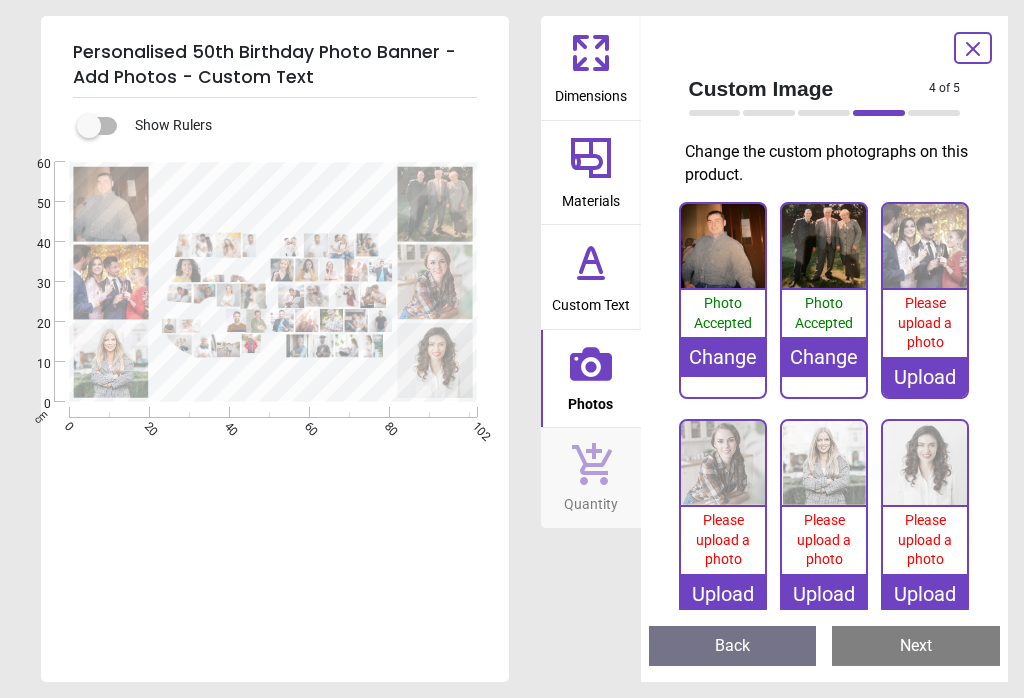 scroll, scrollTop: 0, scrollLeft: 0, axis: both 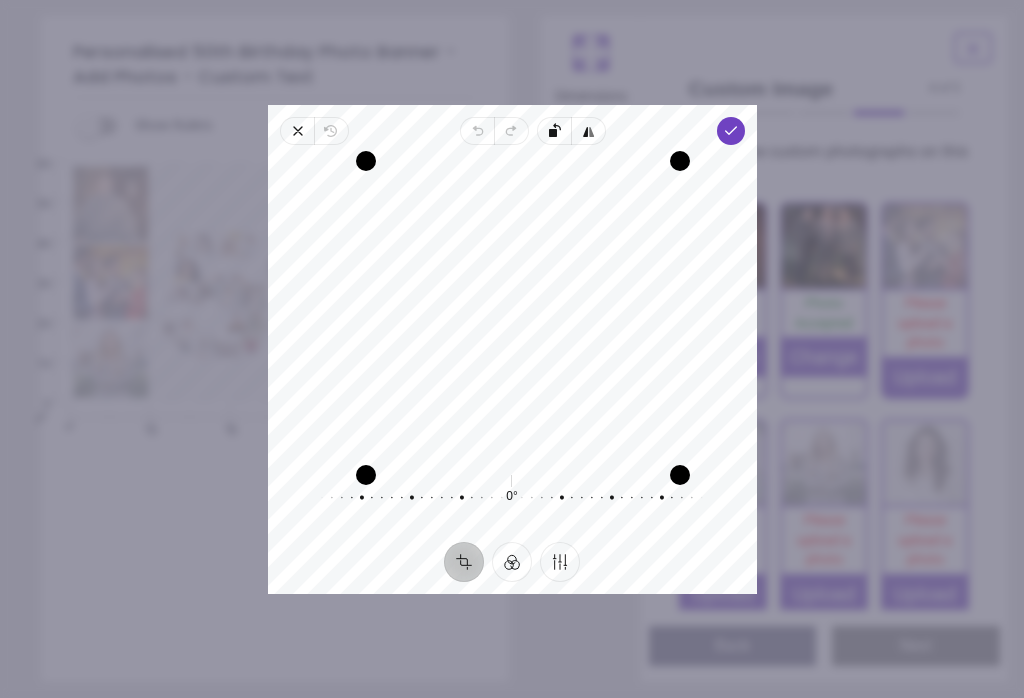 click 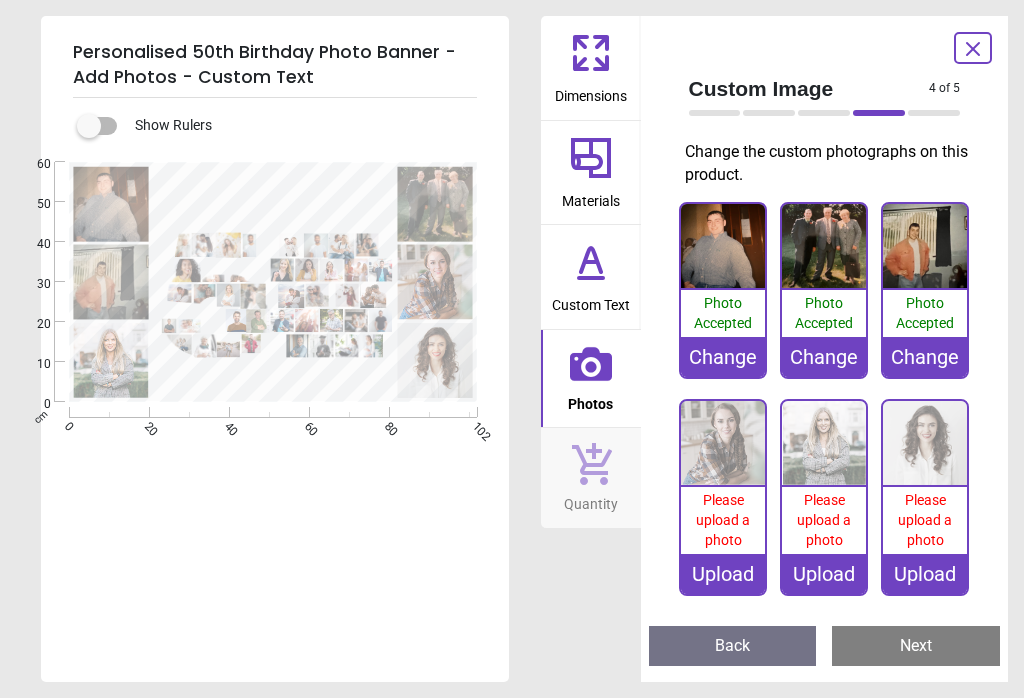 click on "Upload" at bounding box center [723, 574] 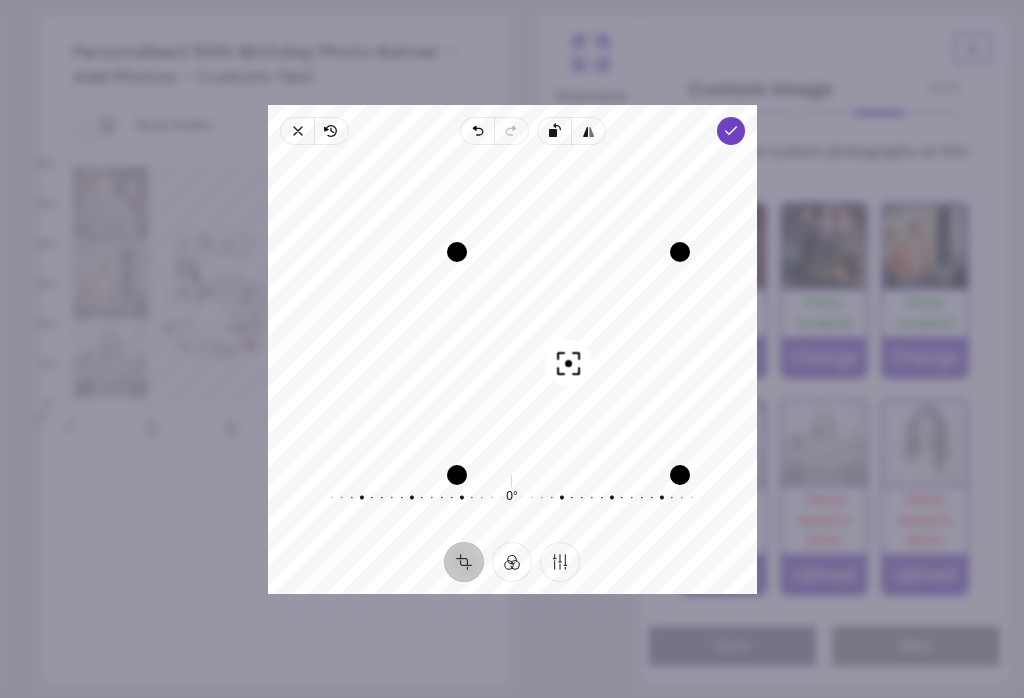 click on "Done" at bounding box center [730, 131] 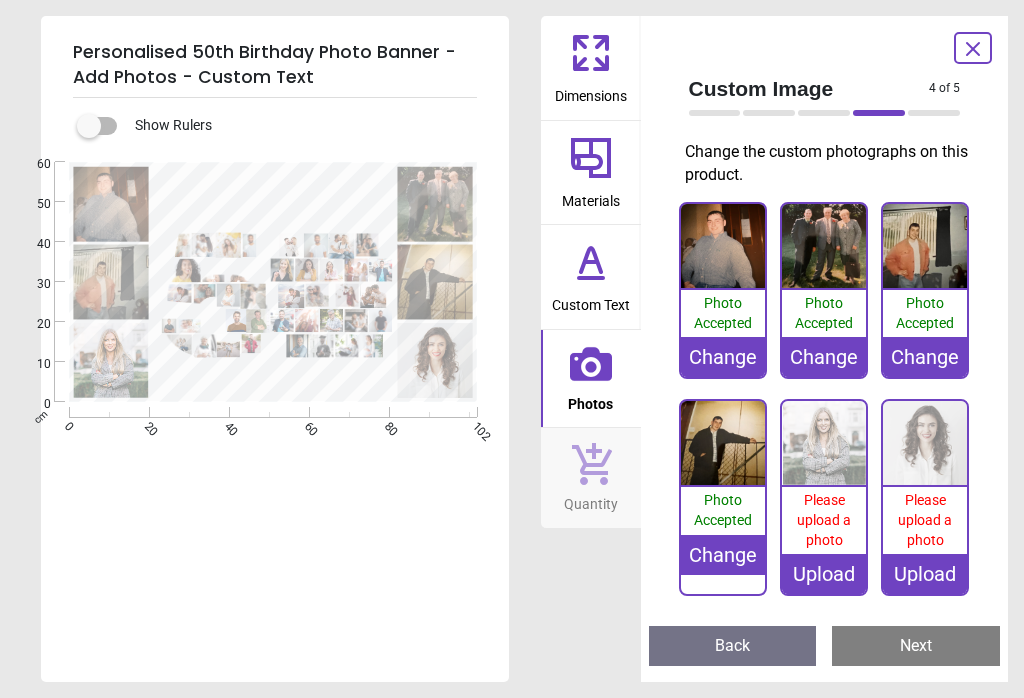 click on "Upload" at bounding box center [824, 574] 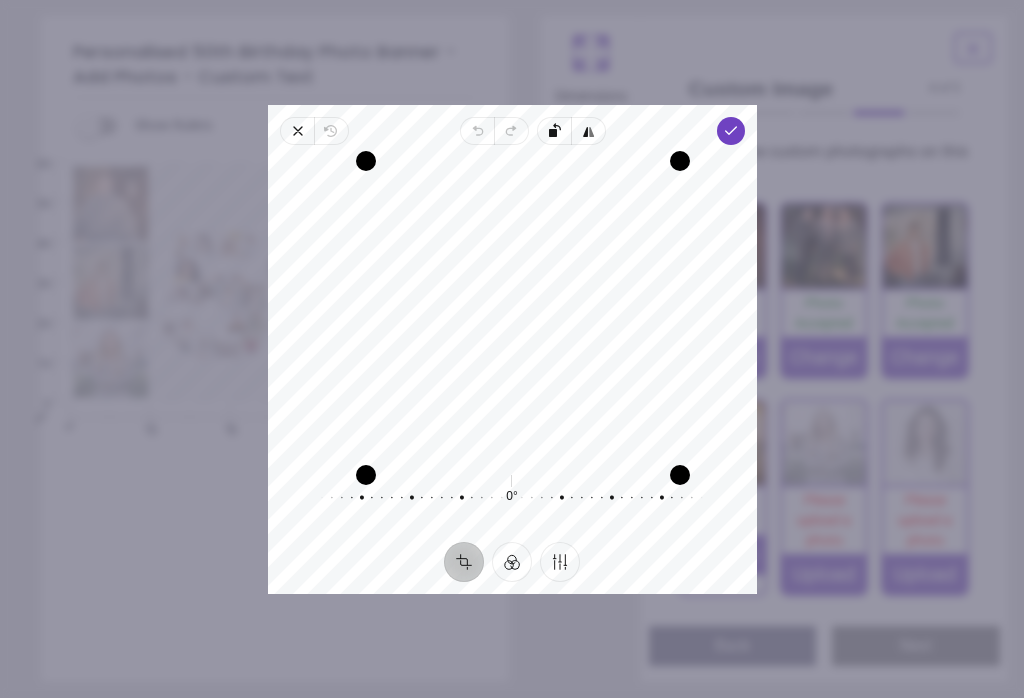 click 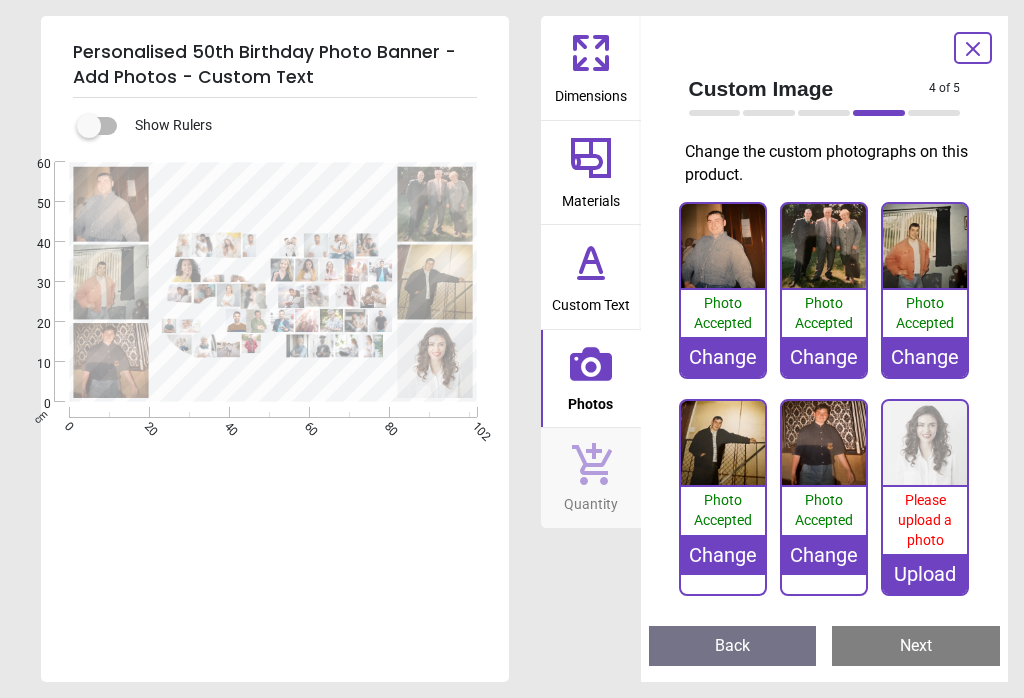 click 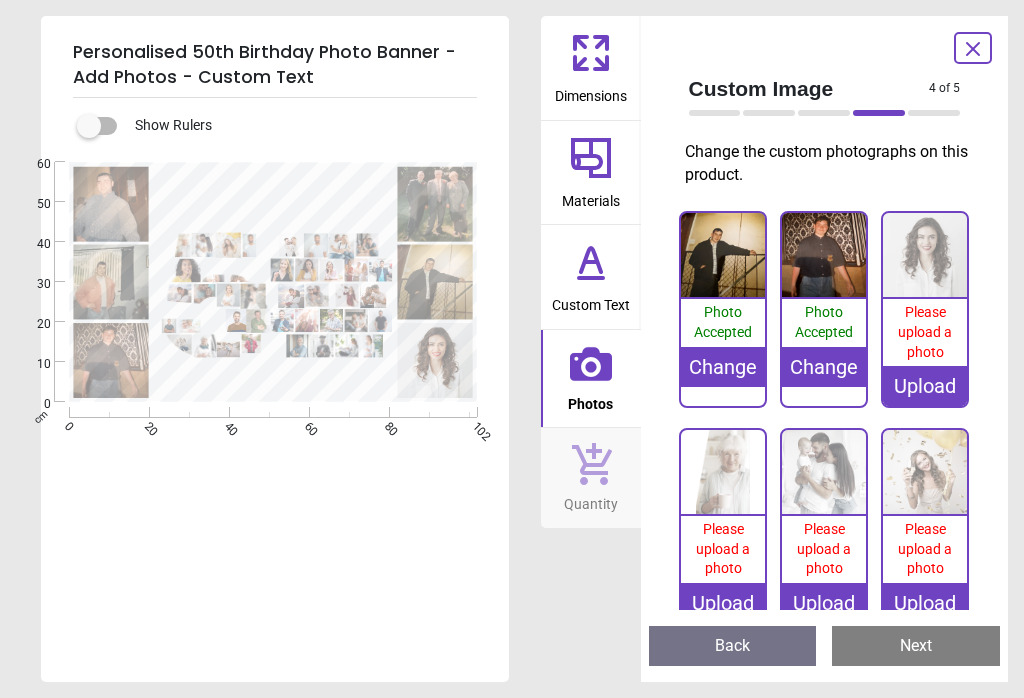 scroll, scrollTop: 206, scrollLeft: 0, axis: vertical 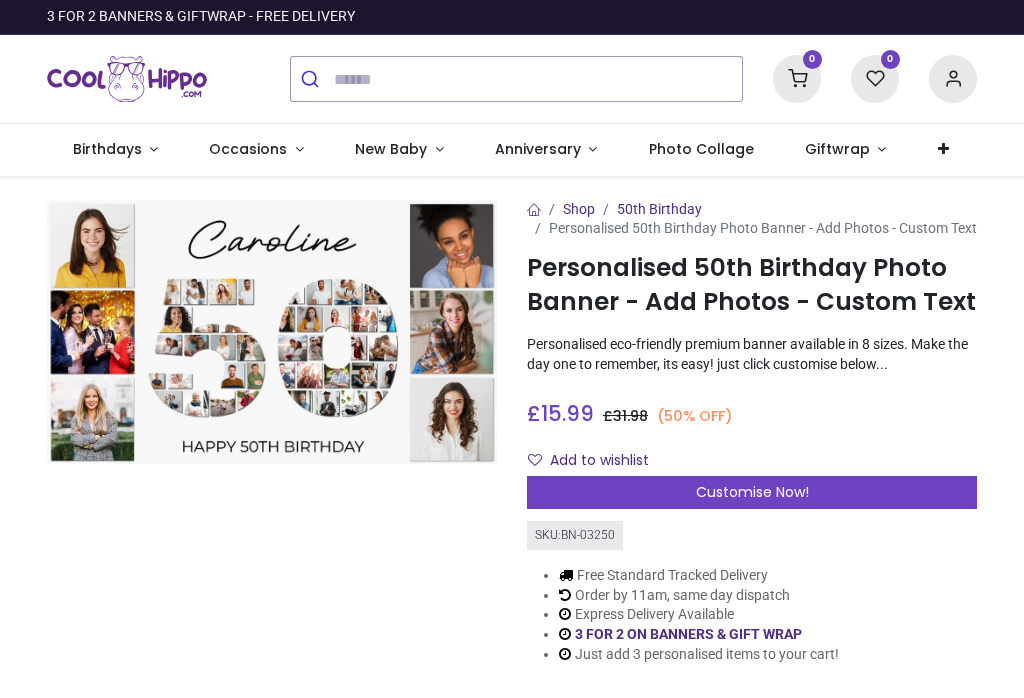 click on "Customise Now!" at bounding box center [752, 493] 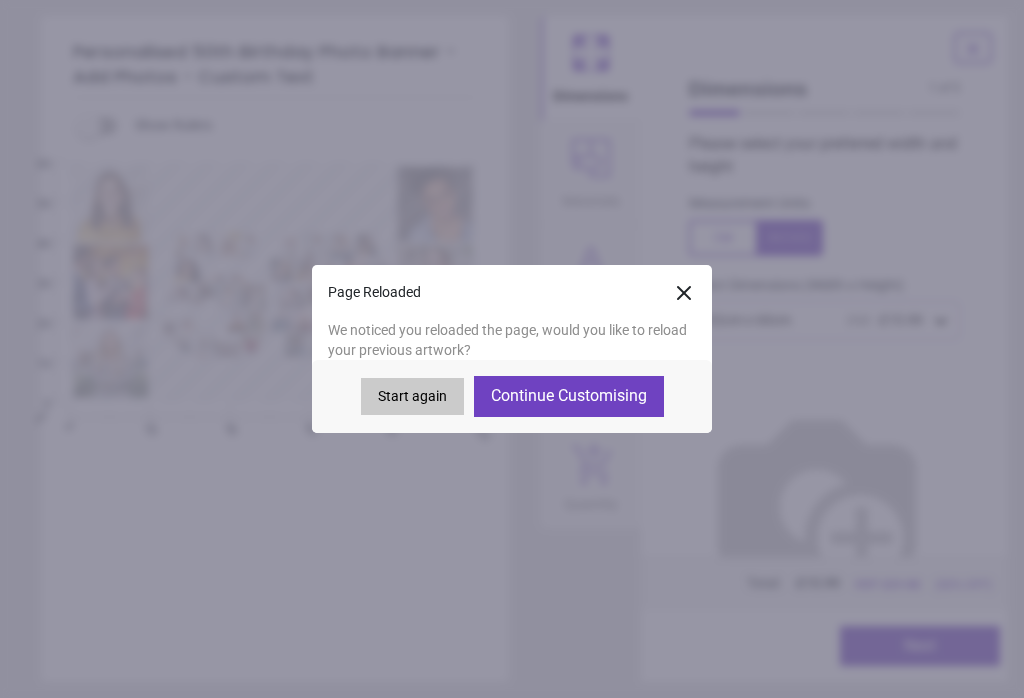 click on "Continue Customising" at bounding box center (569, 396) 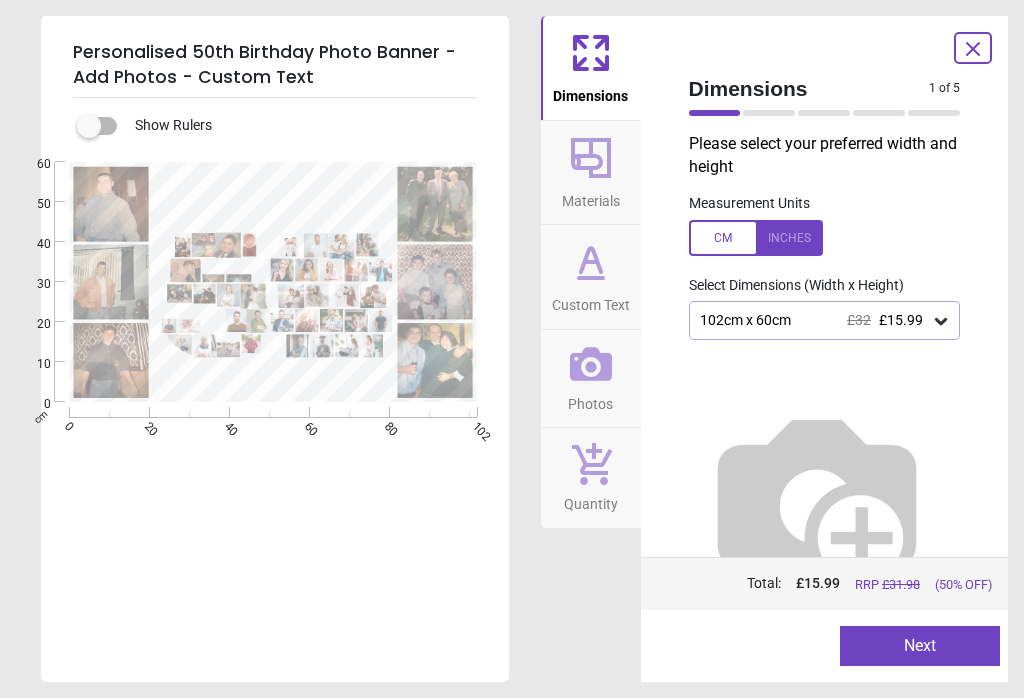 type on "*****" 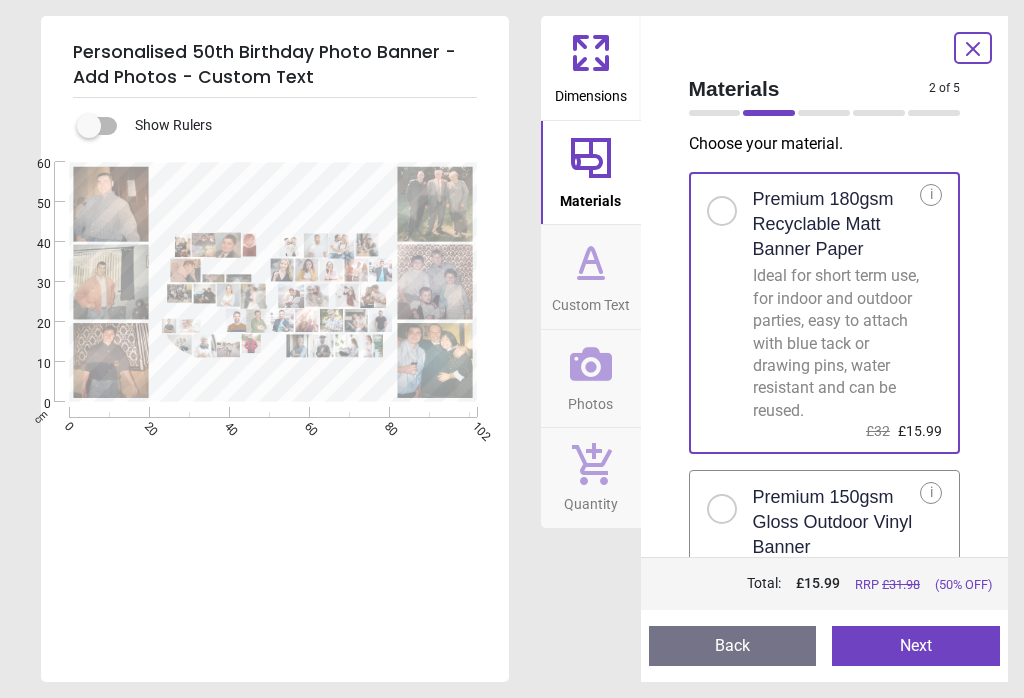 click on "Next" at bounding box center [916, 646] 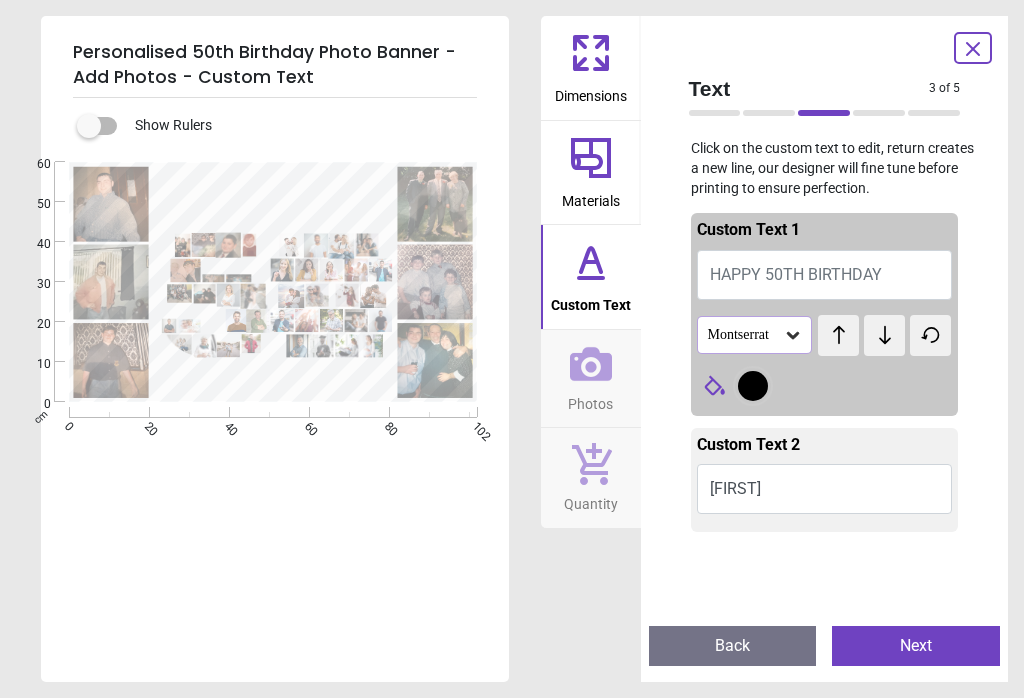 click on "Next" at bounding box center [916, 646] 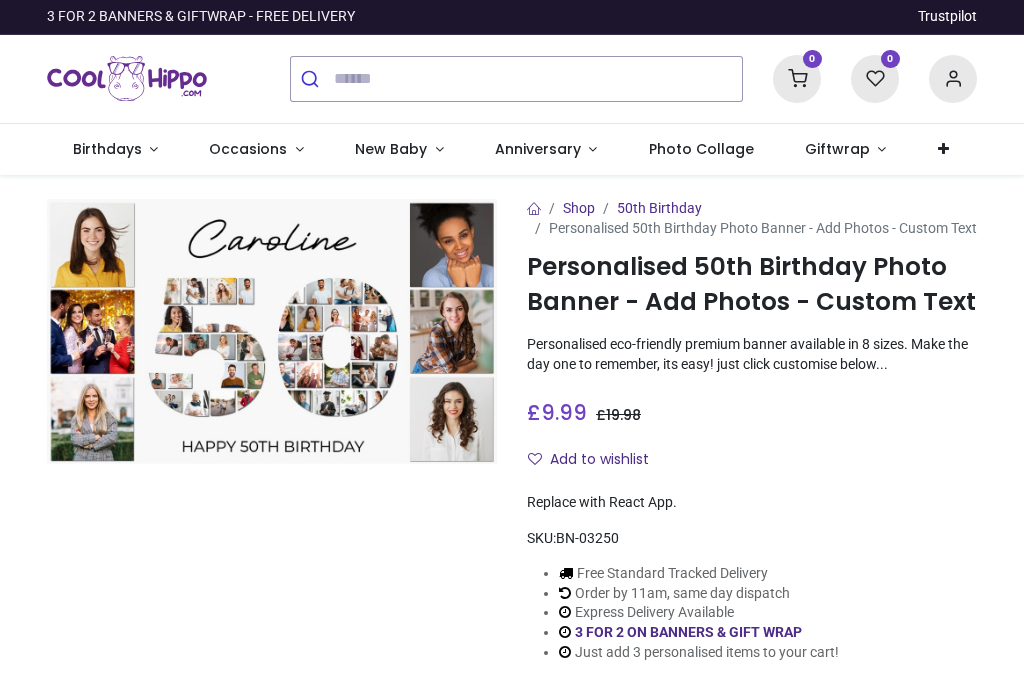 scroll, scrollTop: 0, scrollLeft: 0, axis: both 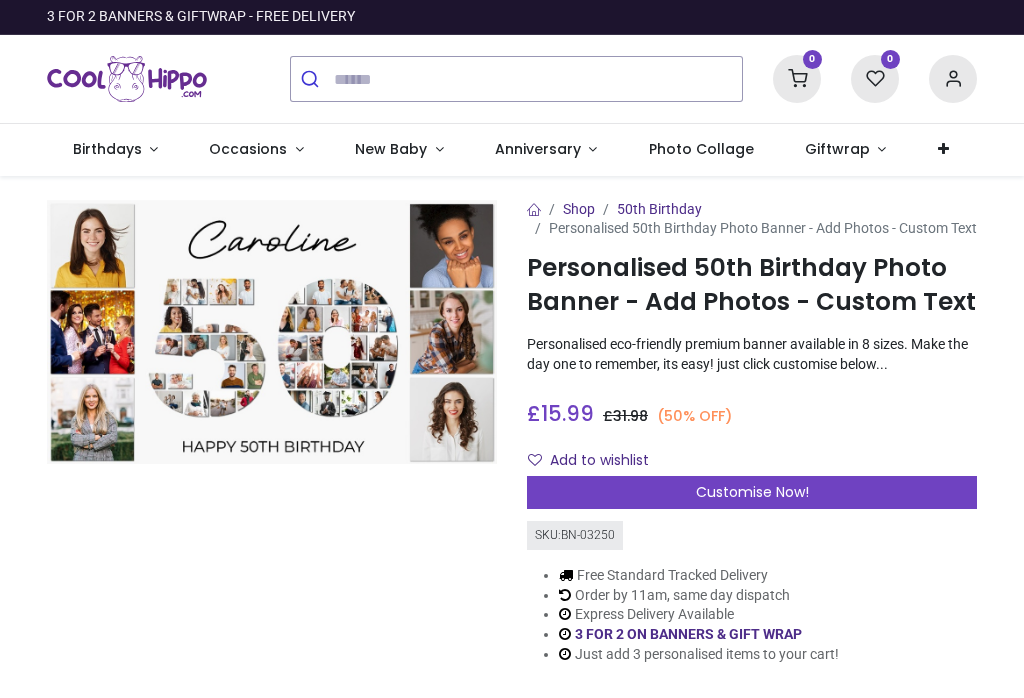 click on "Customise Now!" at bounding box center [752, 493] 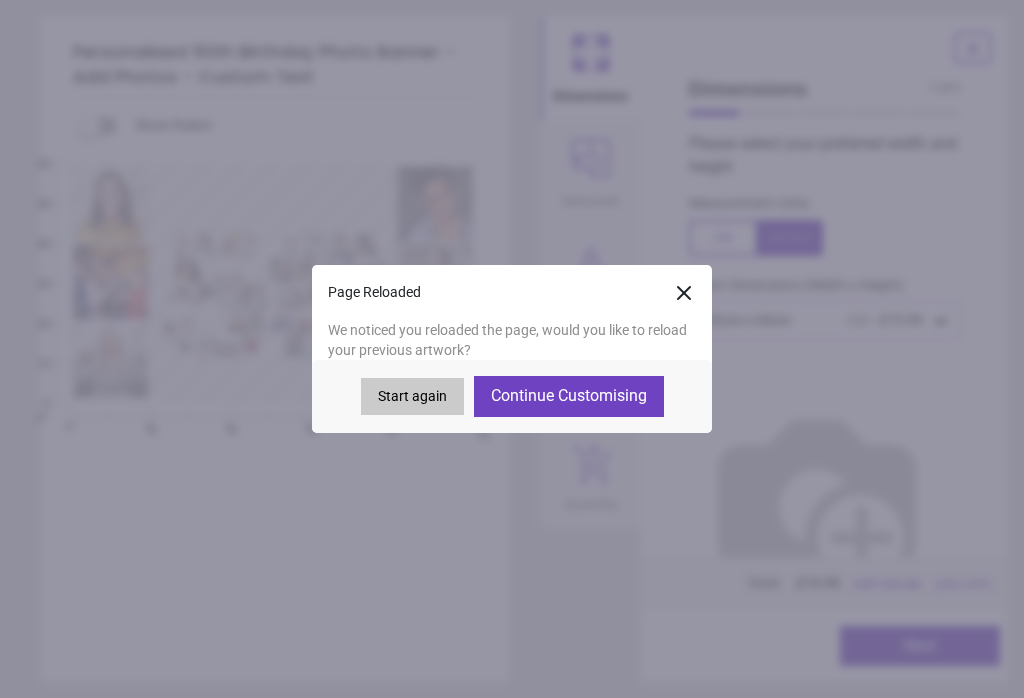 click on "Continue Customising" at bounding box center [569, 396] 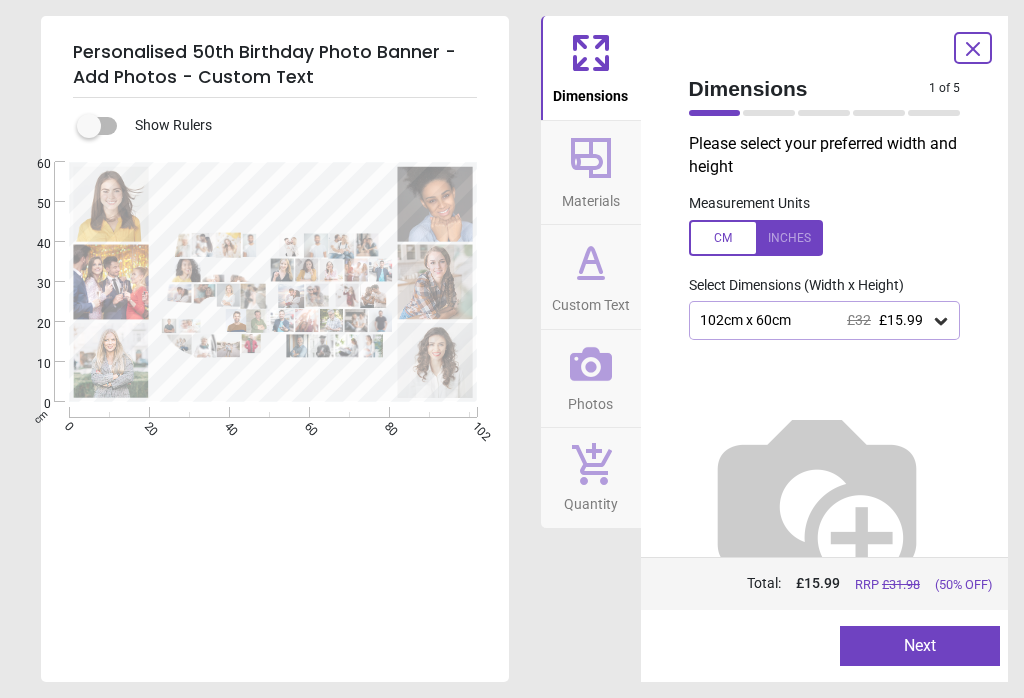 click on "Next" at bounding box center [920, 646] 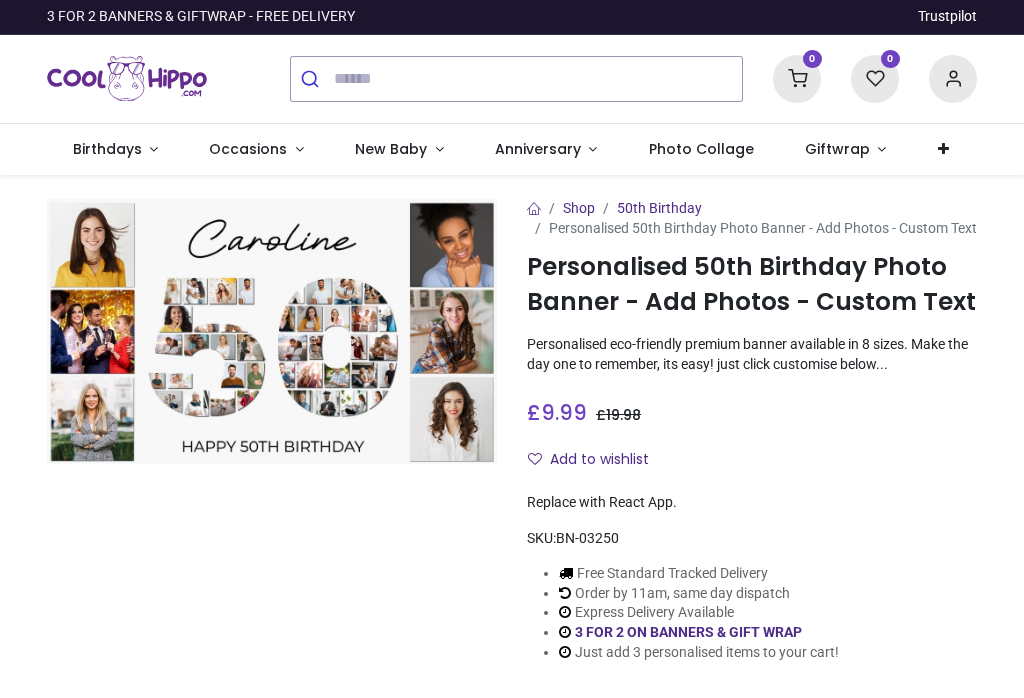 scroll, scrollTop: 0, scrollLeft: 0, axis: both 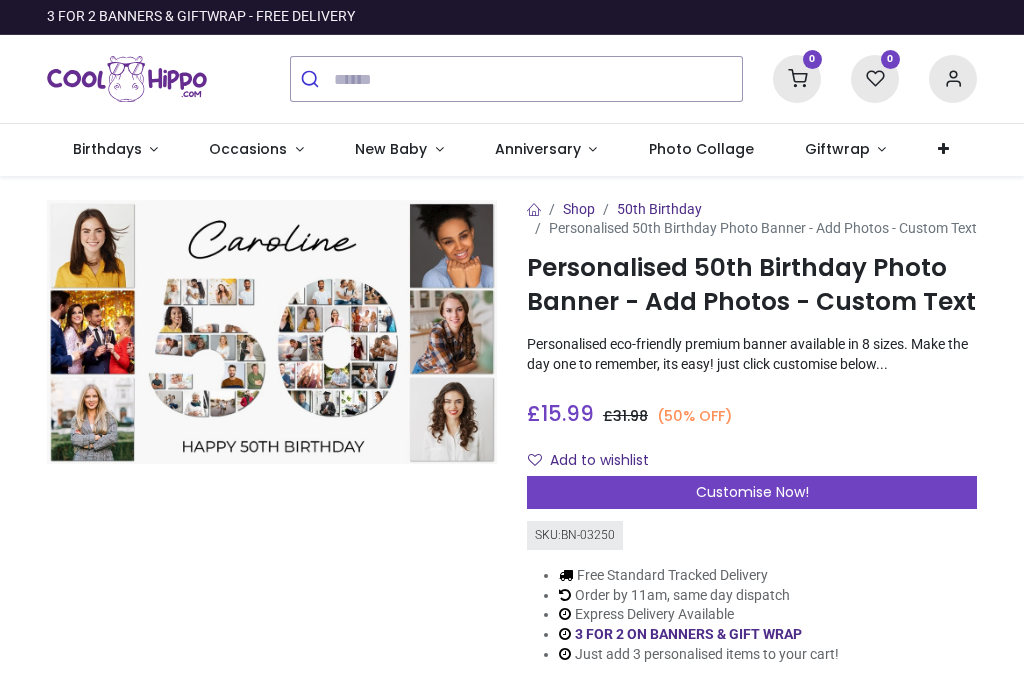 click on "Customise Now!" at bounding box center [752, 493] 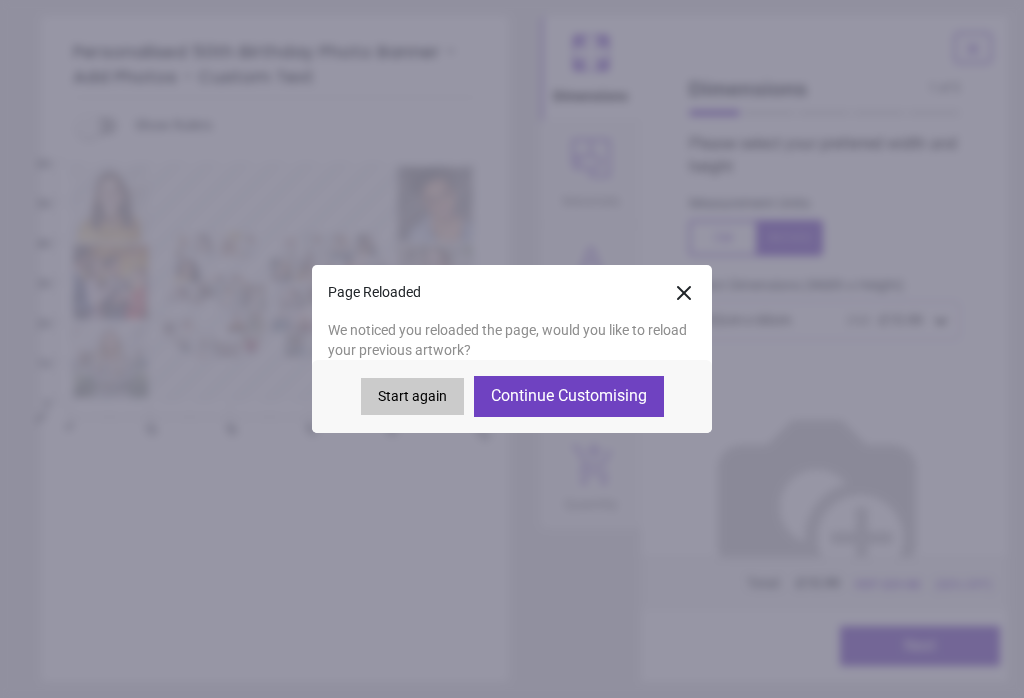 click on "Continue Customising" at bounding box center (569, 396) 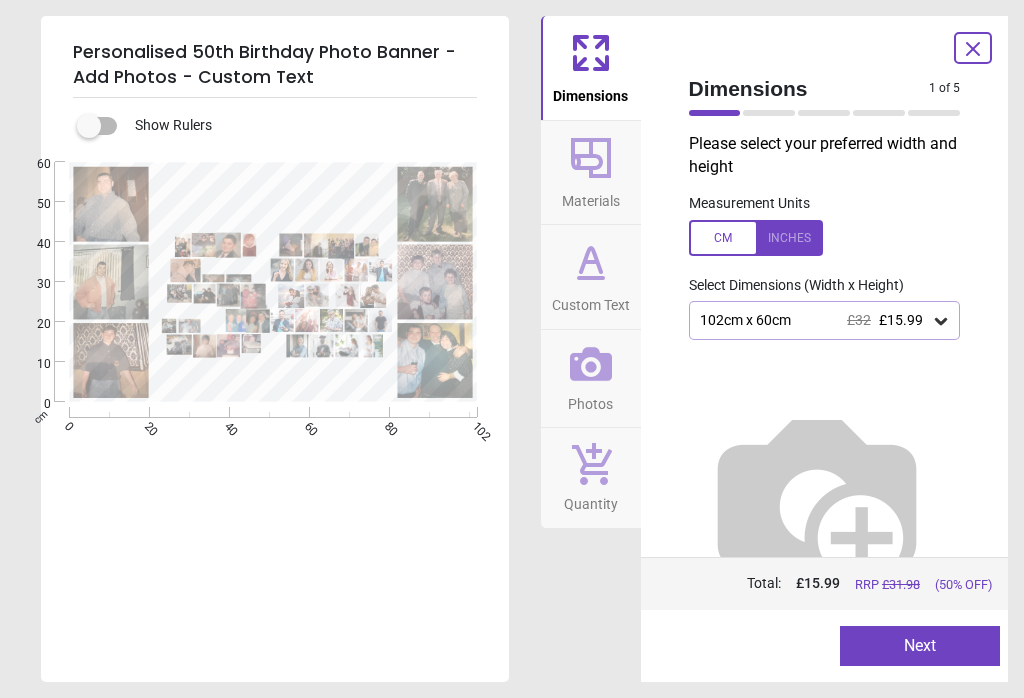 click on "Photos" at bounding box center [591, 379] 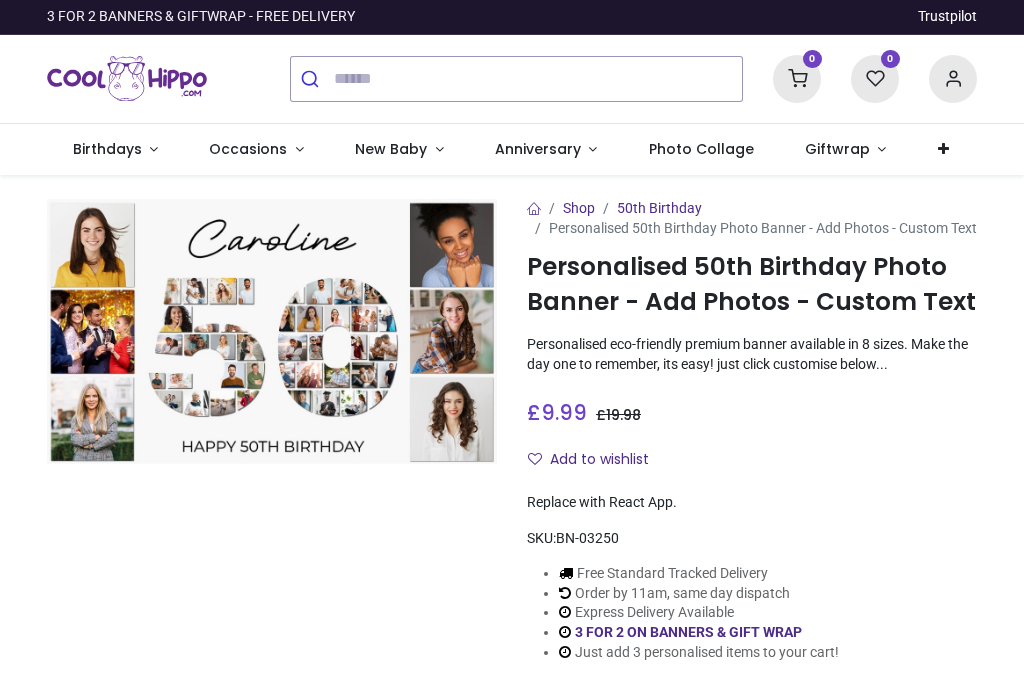 scroll, scrollTop: 0, scrollLeft: 0, axis: both 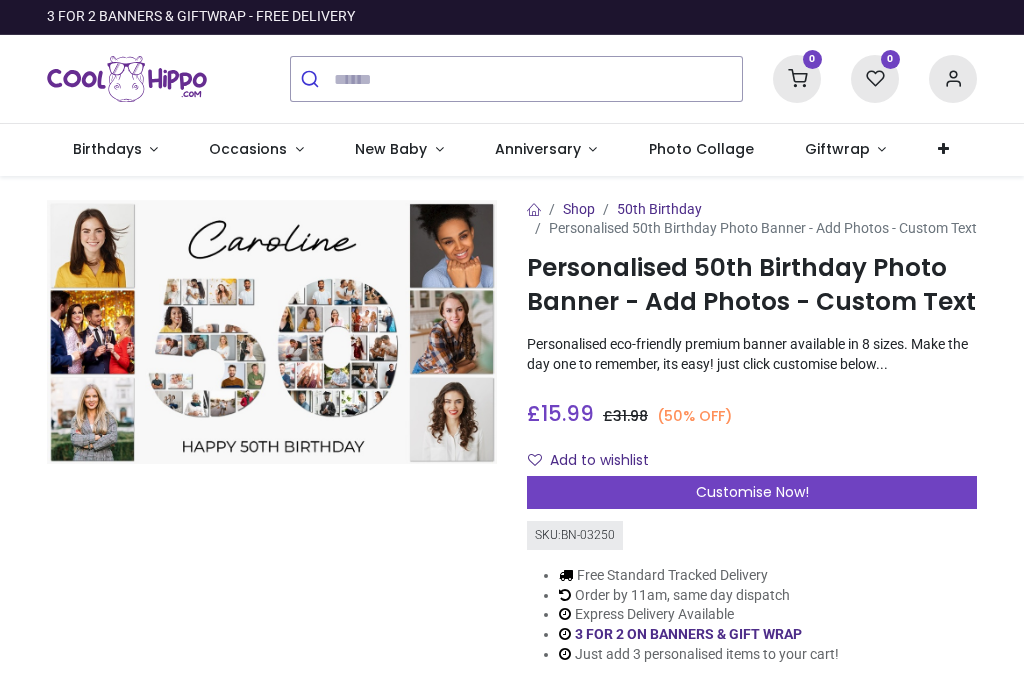 click on "Customise Now!" at bounding box center [752, 493] 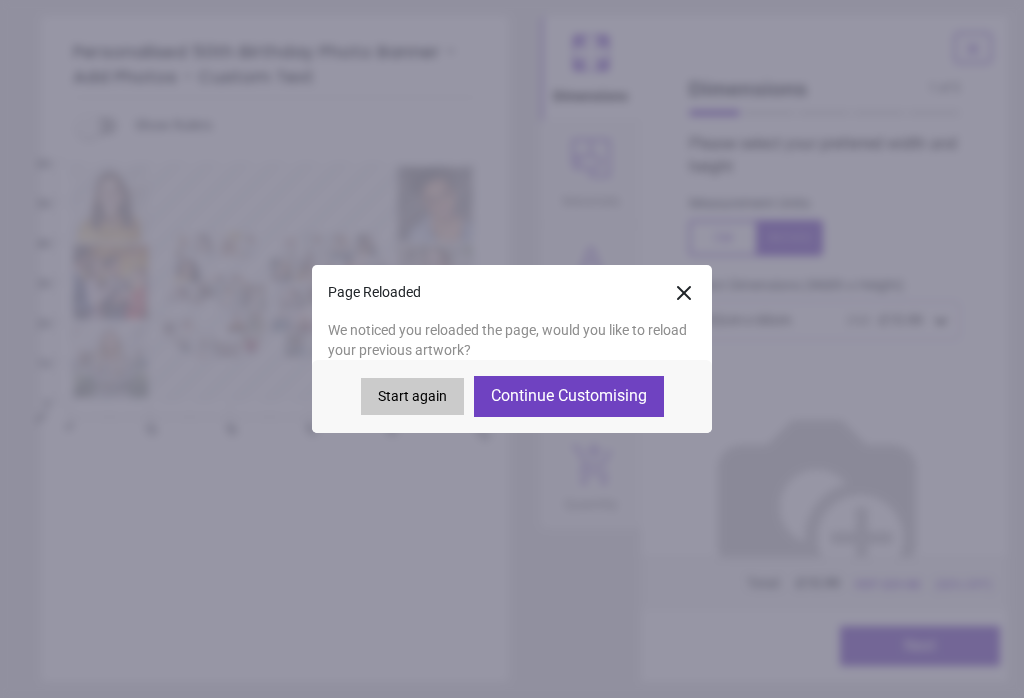 click on "Continue Customising" at bounding box center [569, 396] 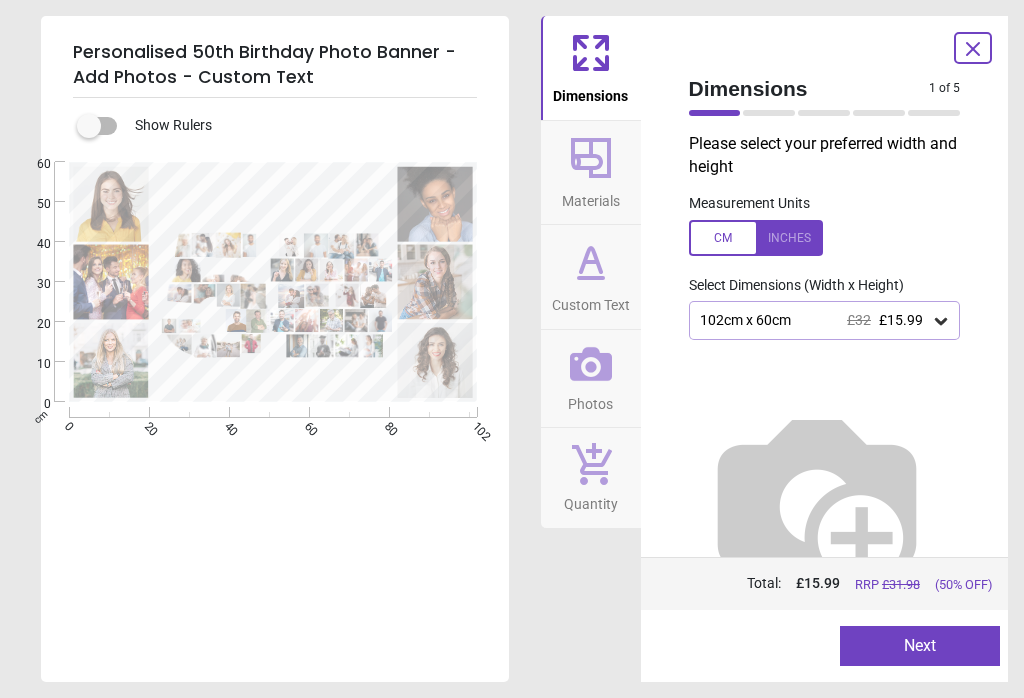 click 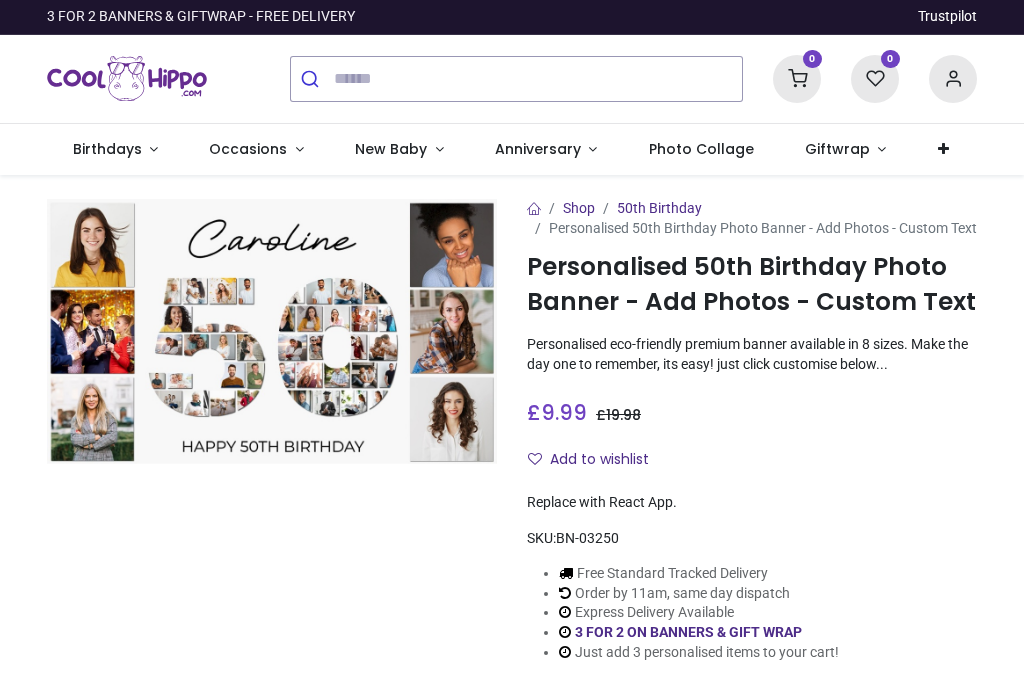 scroll, scrollTop: 0, scrollLeft: 0, axis: both 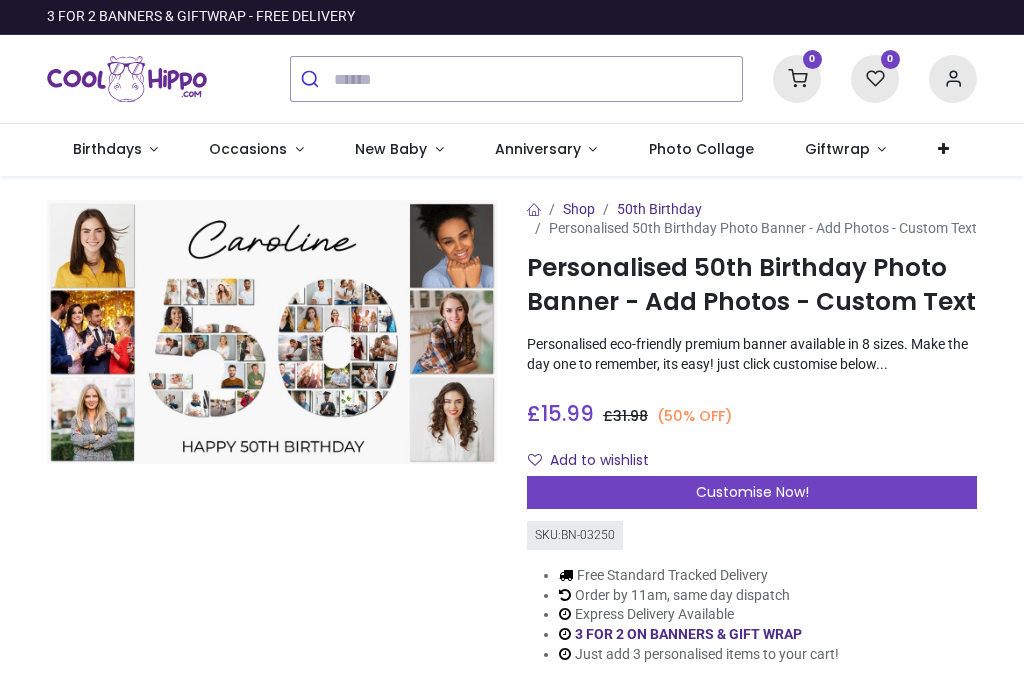 click on "Customise Now!" at bounding box center [752, 493] 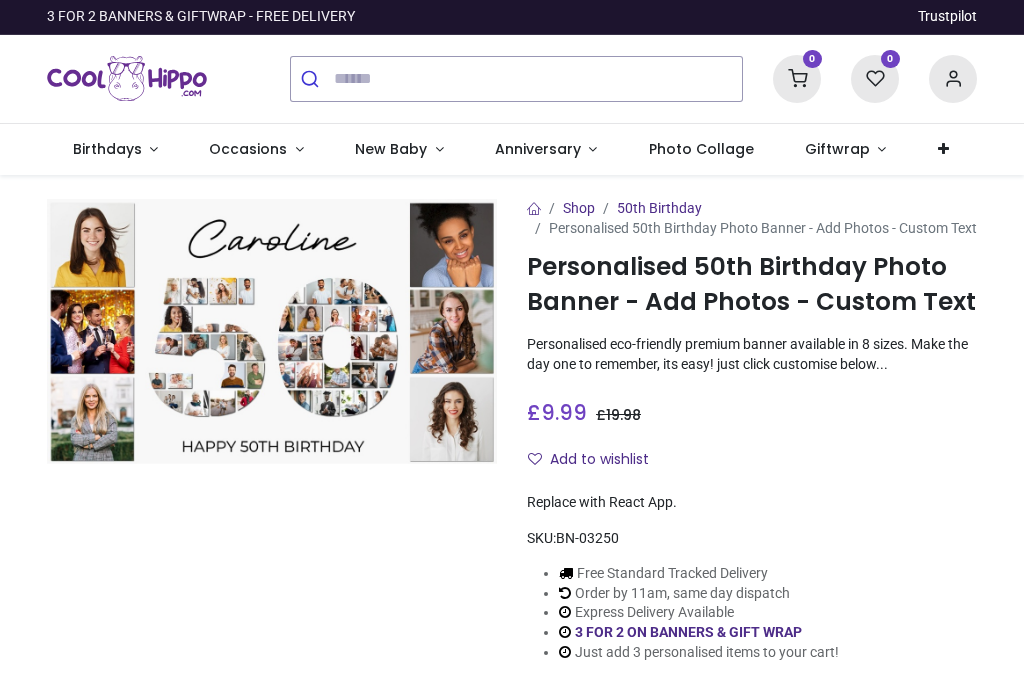 scroll, scrollTop: 0, scrollLeft: 0, axis: both 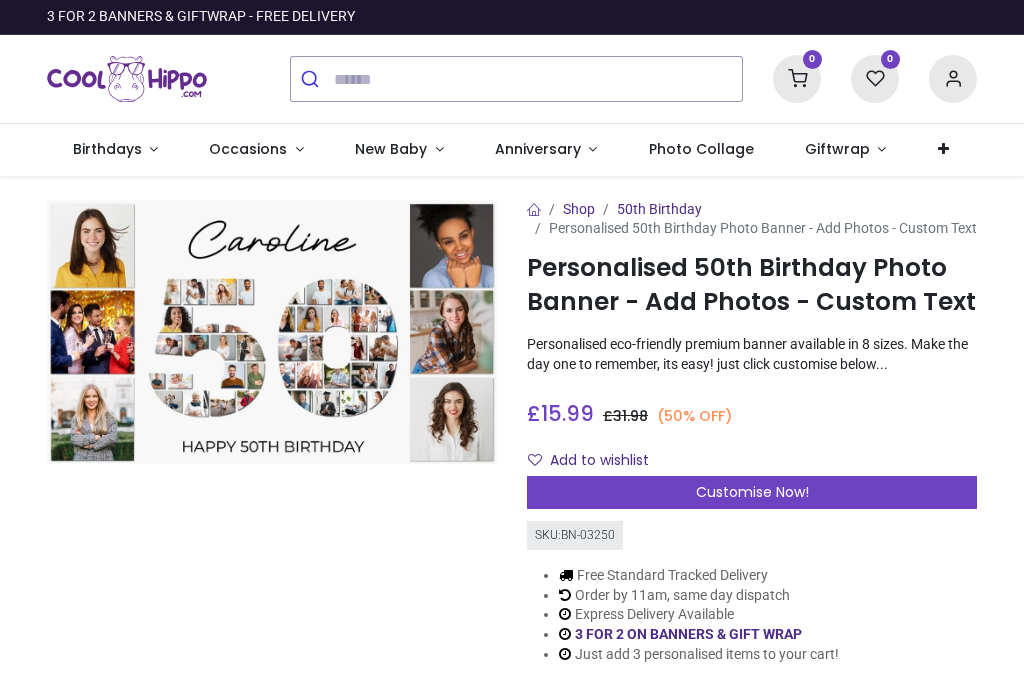 click on "Customise Now!" at bounding box center [752, 493] 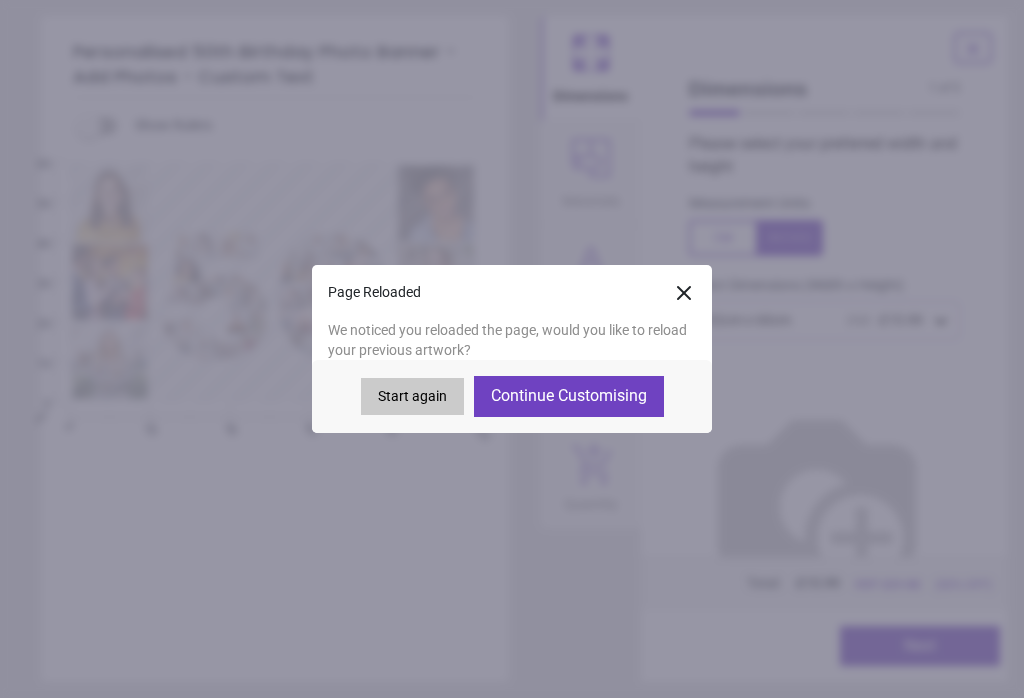 click on "Continue Customising" at bounding box center [569, 396] 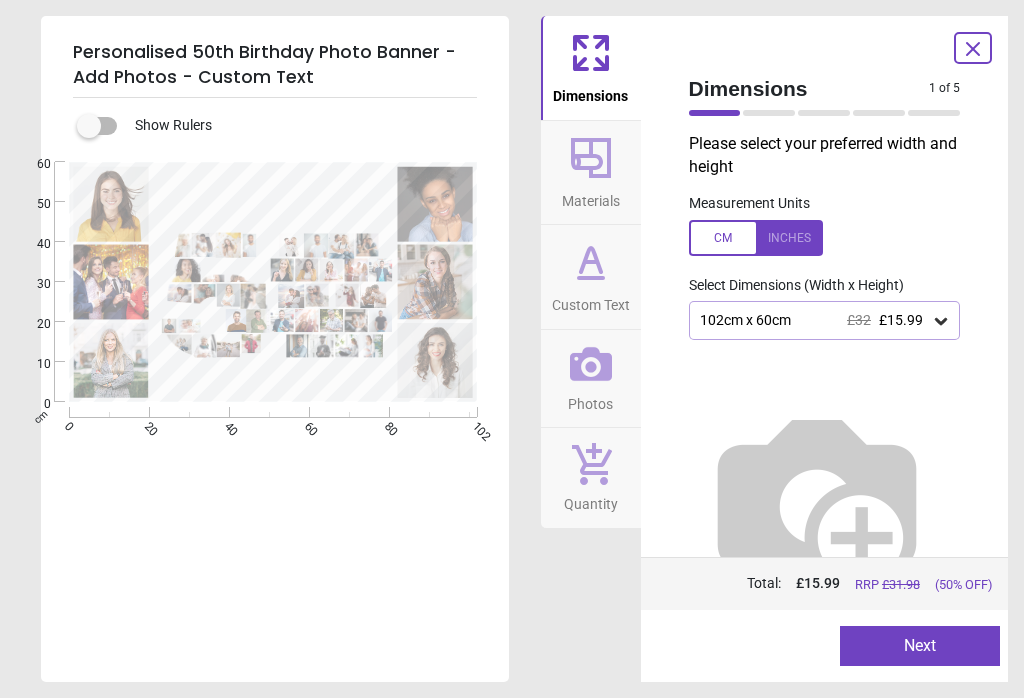 click 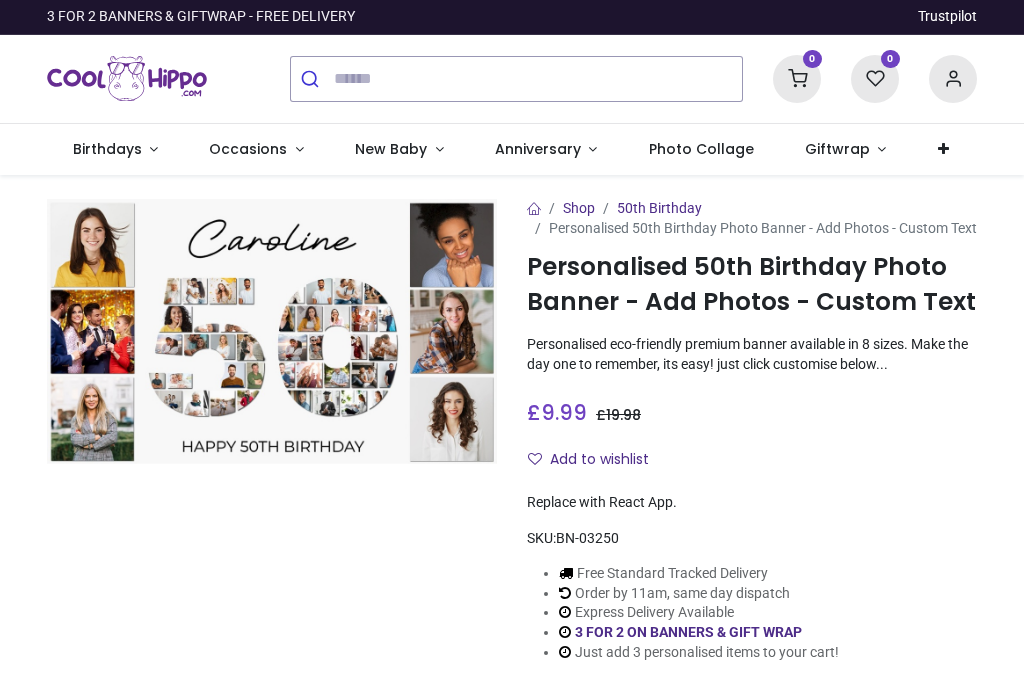 scroll, scrollTop: 0, scrollLeft: 0, axis: both 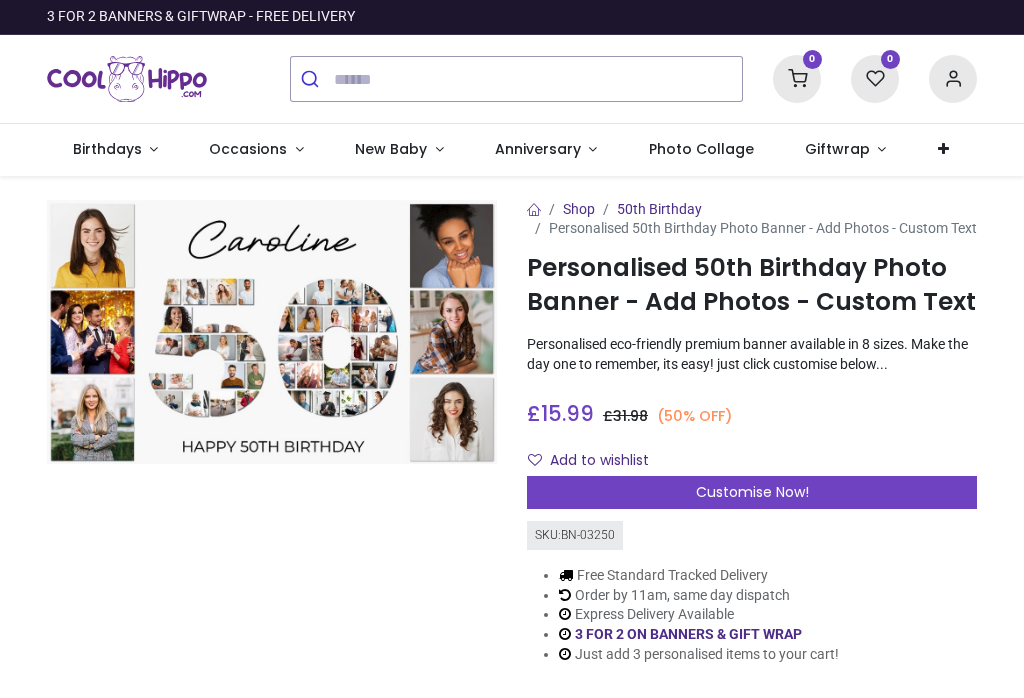 click on "Customise Now!" at bounding box center (752, 493) 